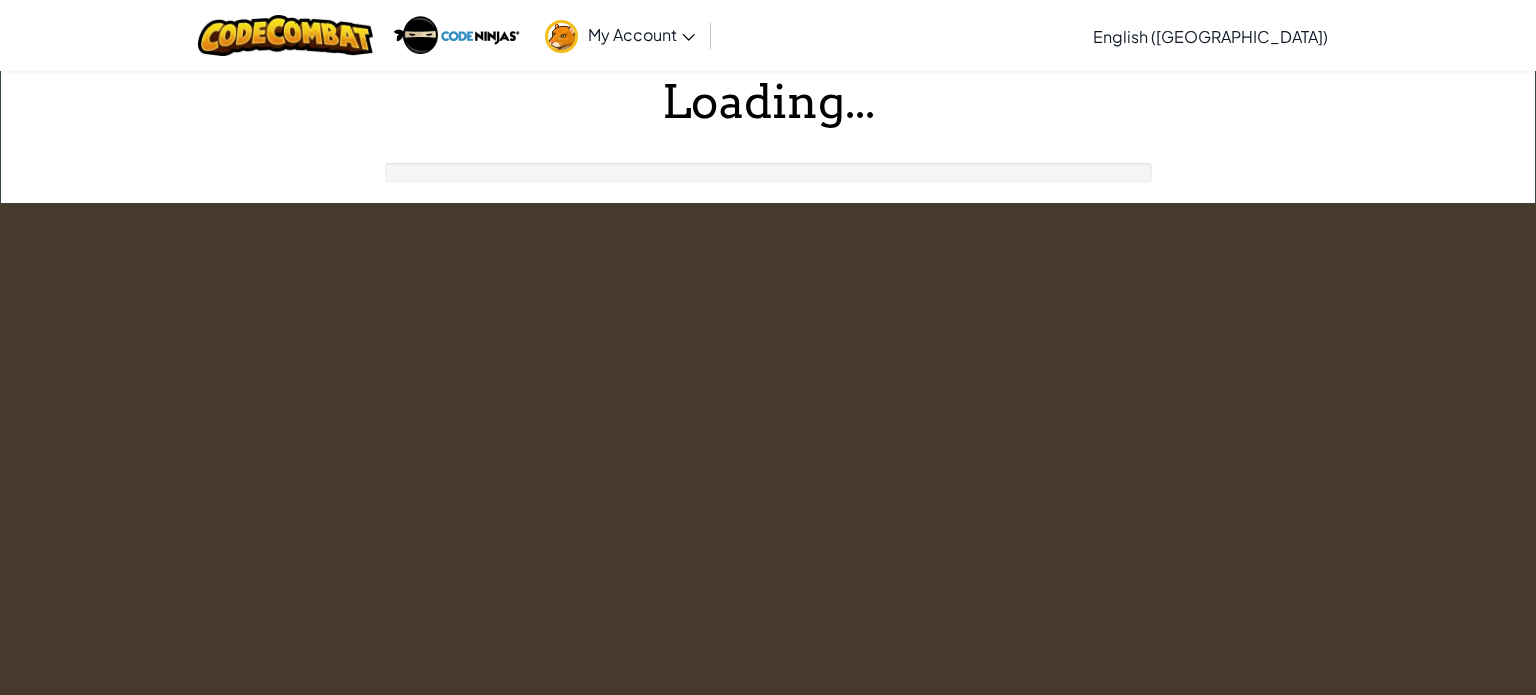 scroll, scrollTop: 0, scrollLeft: 0, axis: both 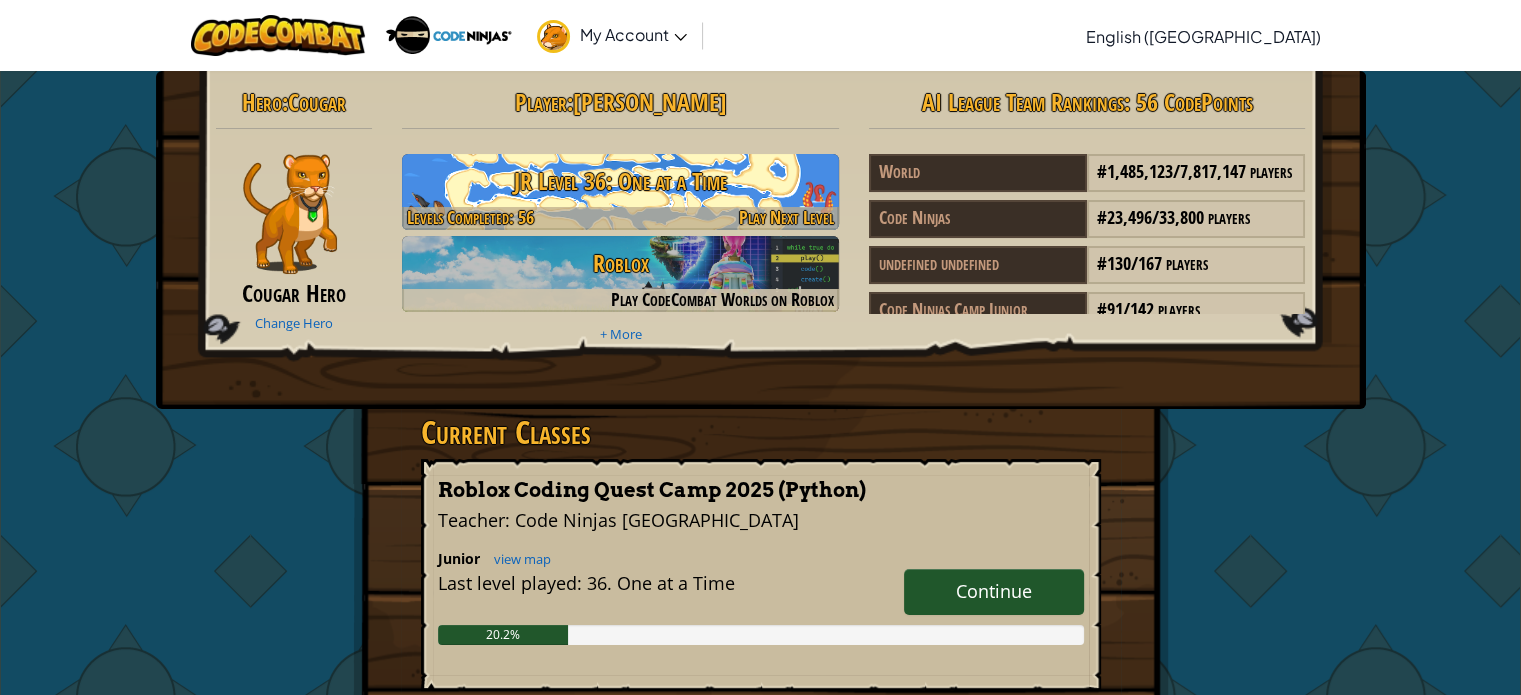 click on "JR Level 36: One at a Time" at bounding box center (620, 181) 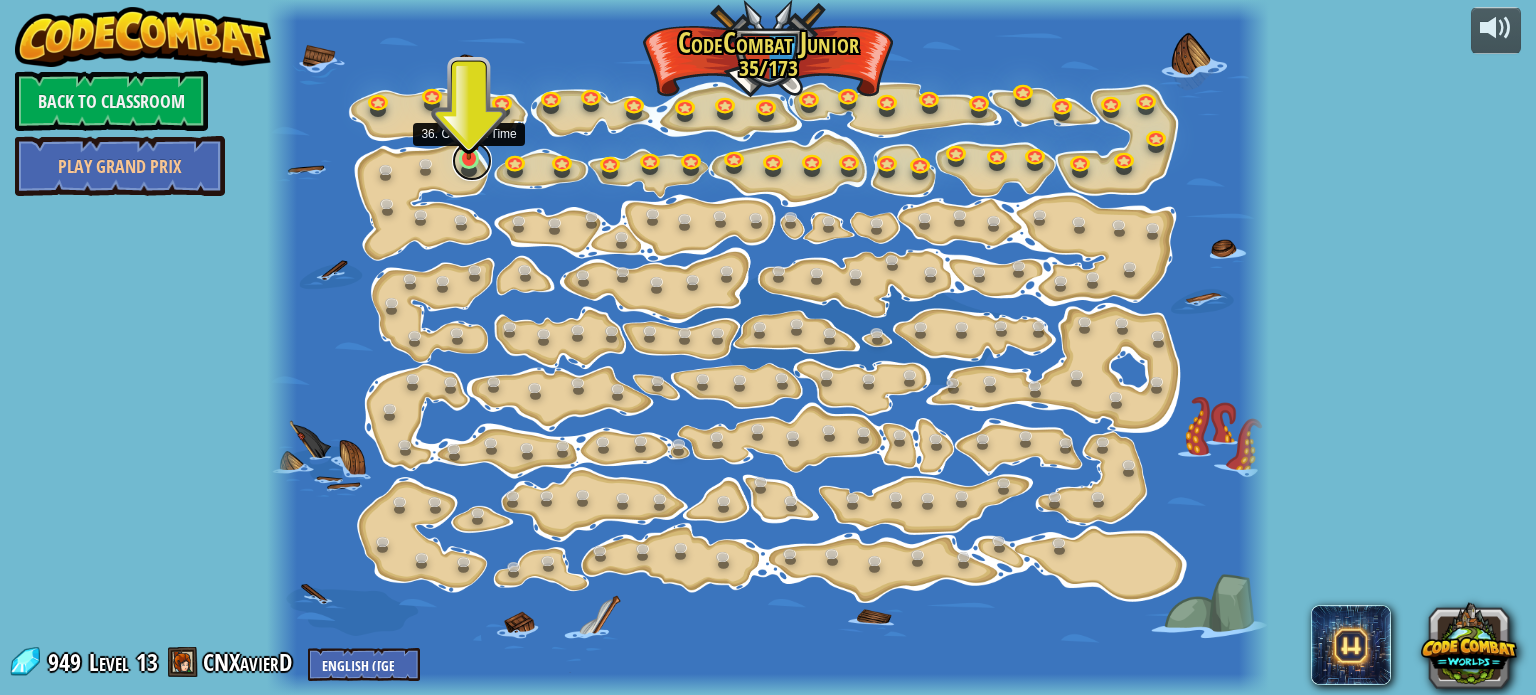 click at bounding box center (472, 161) 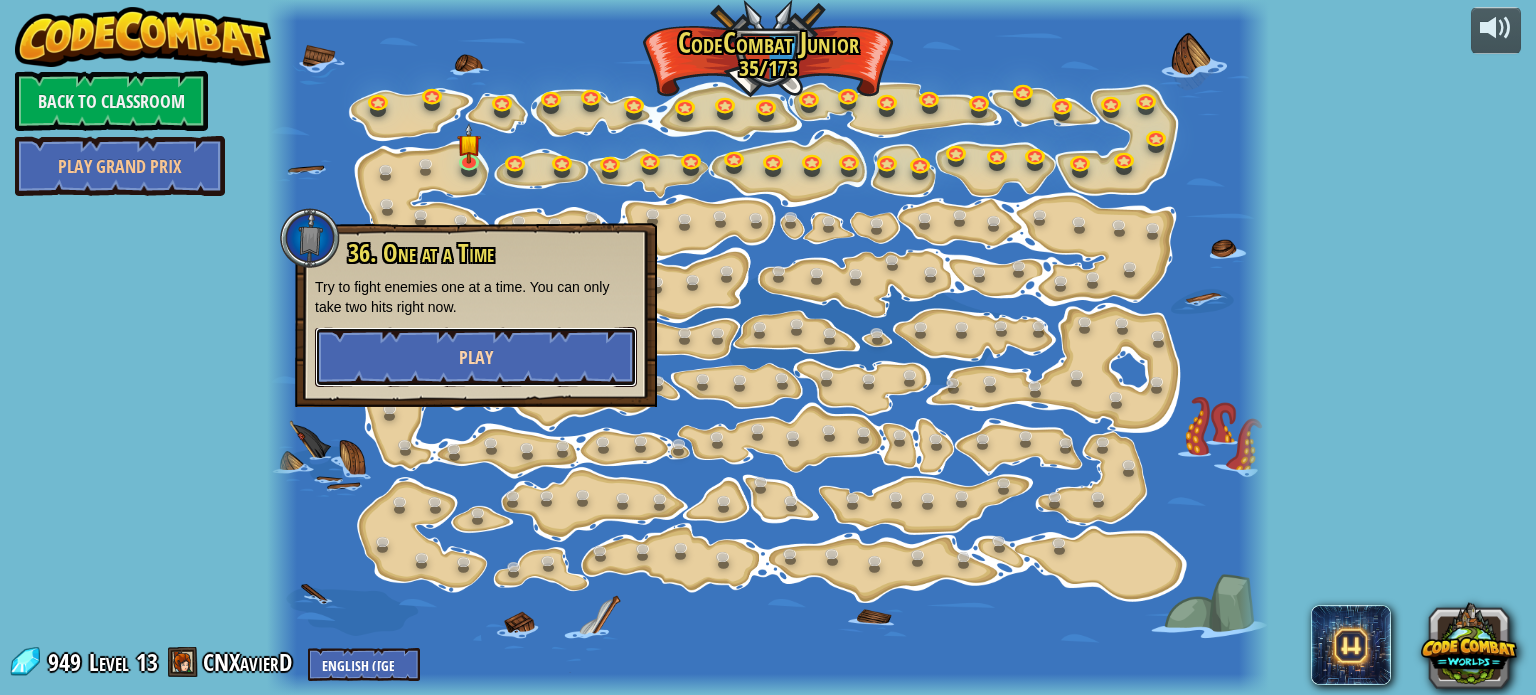 click on "Play" at bounding box center (476, 357) 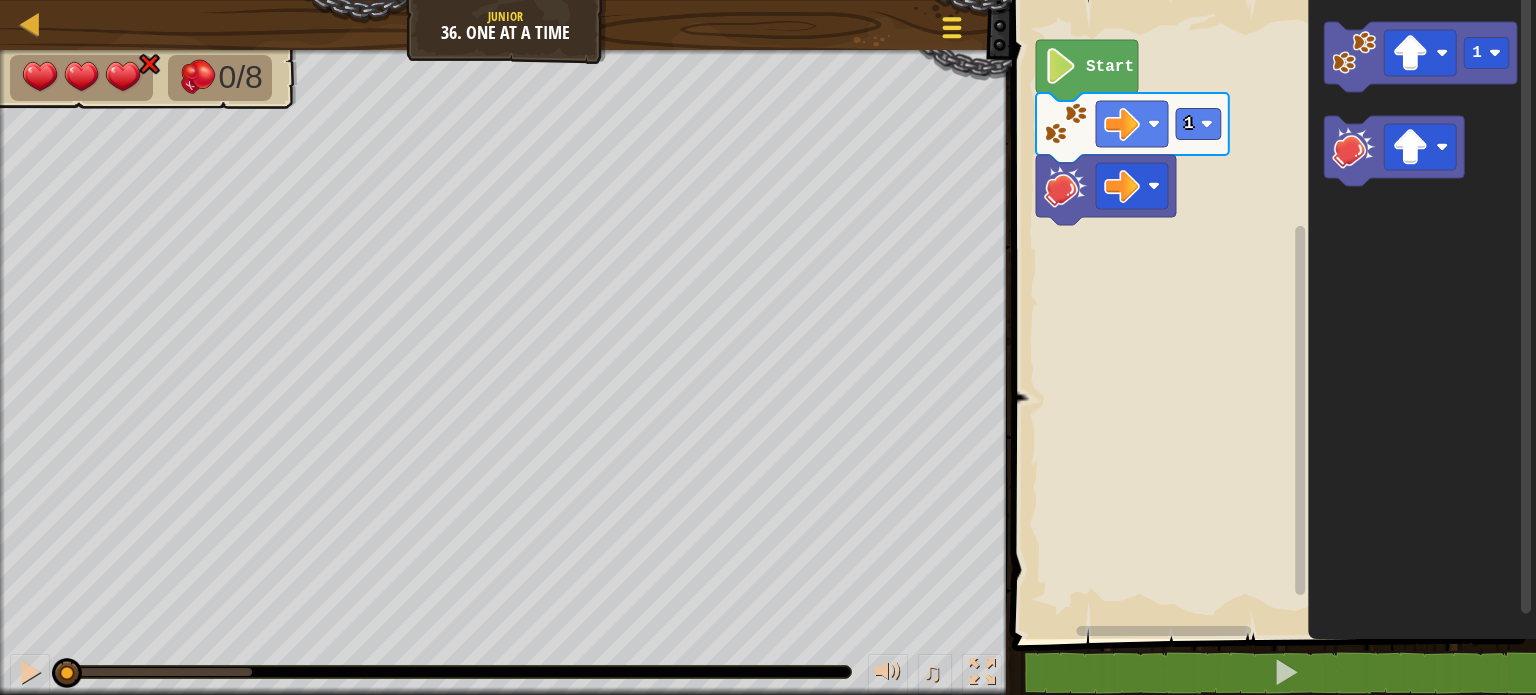 click at bounding box center [951, 19] 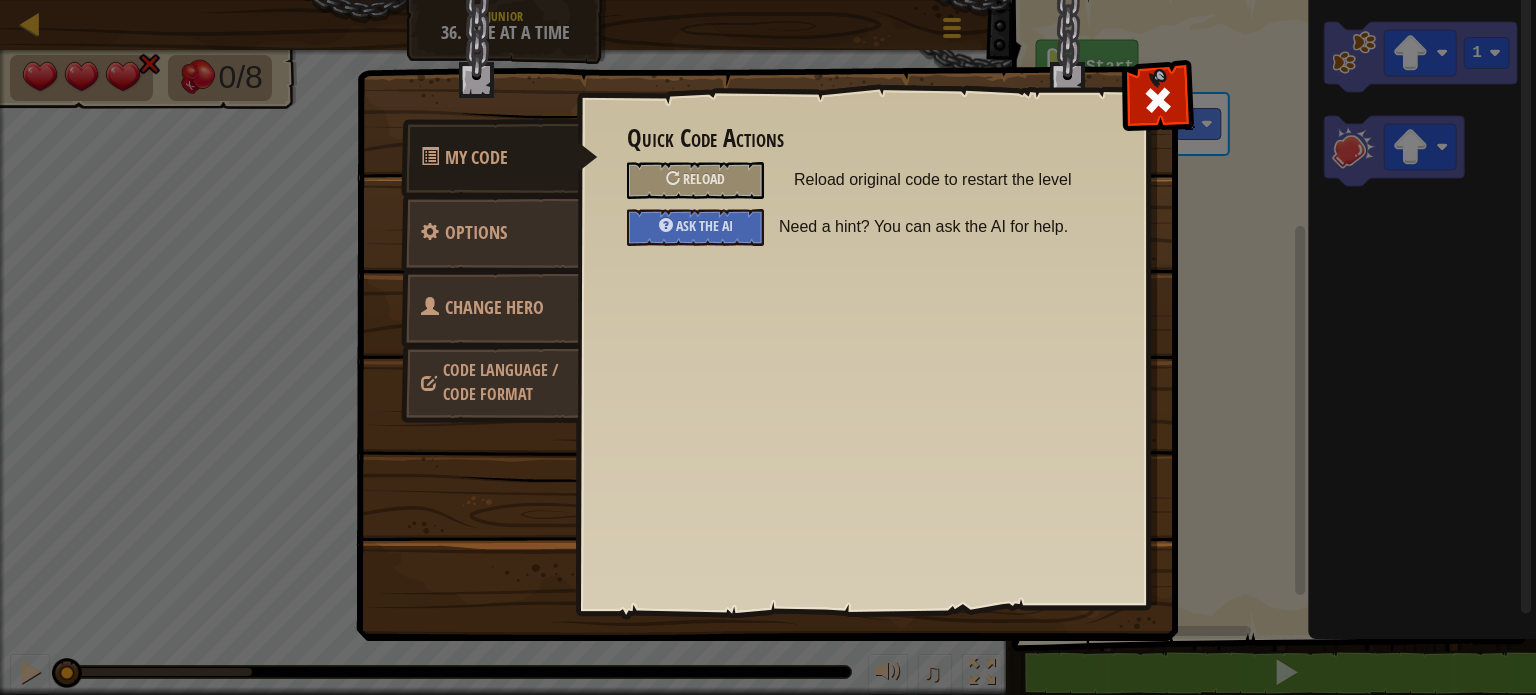 click on "Code Language / Code Format" at bounding box center [500, 382] 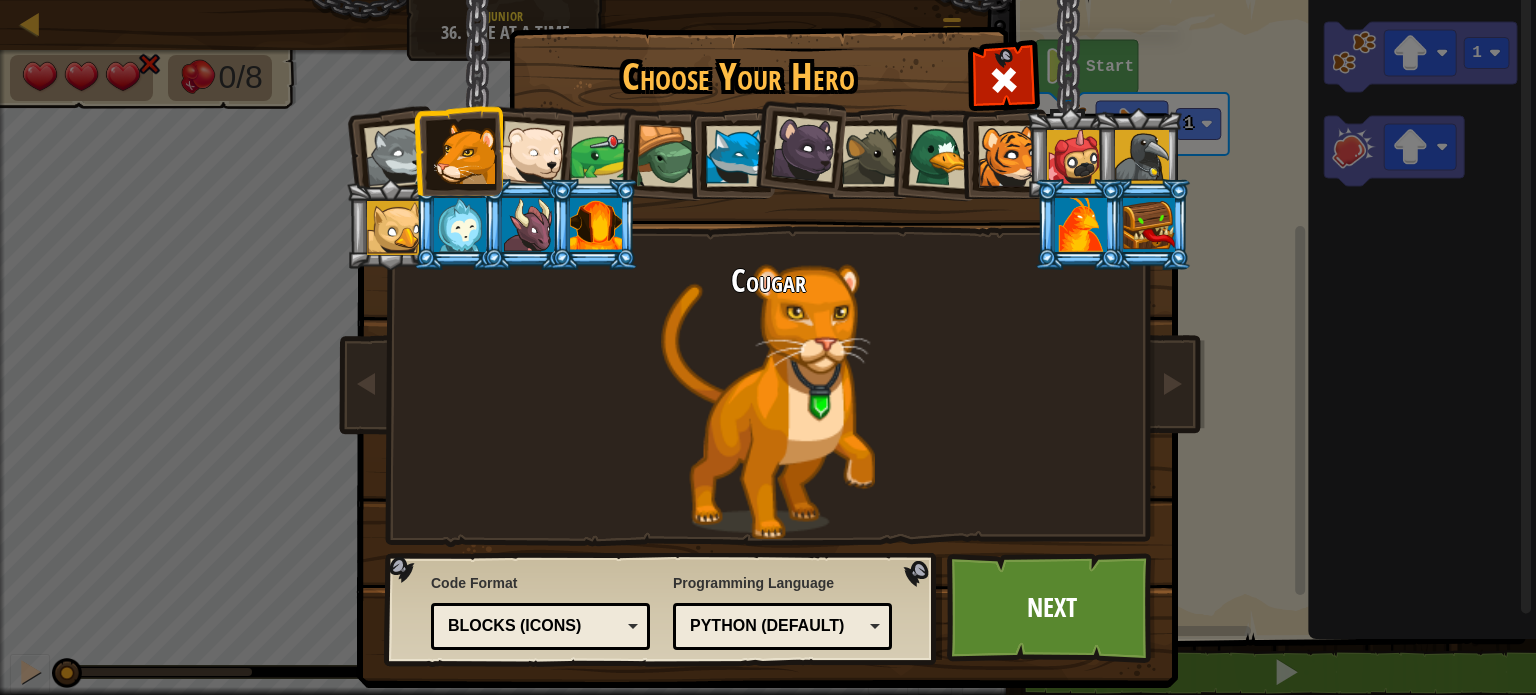 click on "Blocks (Icons)" at bounding box center [534, 626] 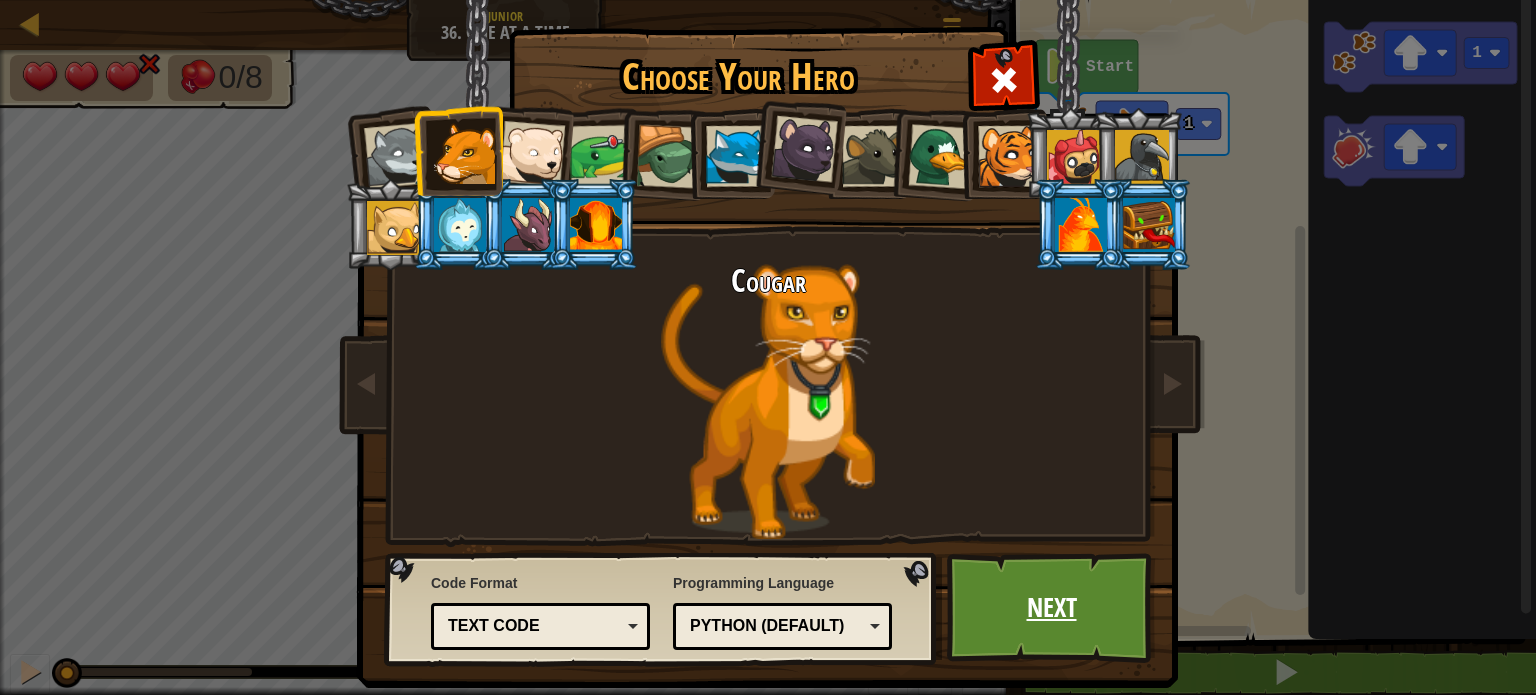click on "Next" at bounding box center [1051, 608] 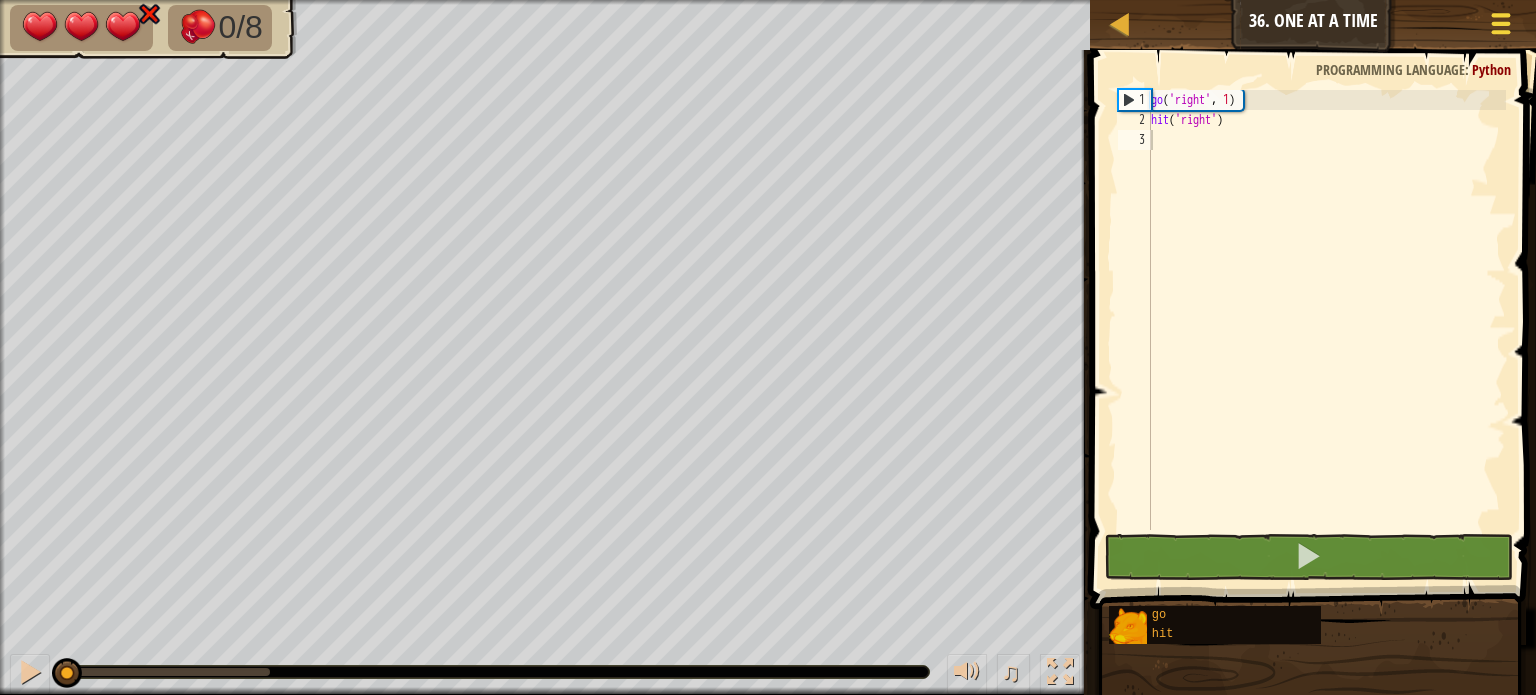 click at bounding box center [1500, 23] 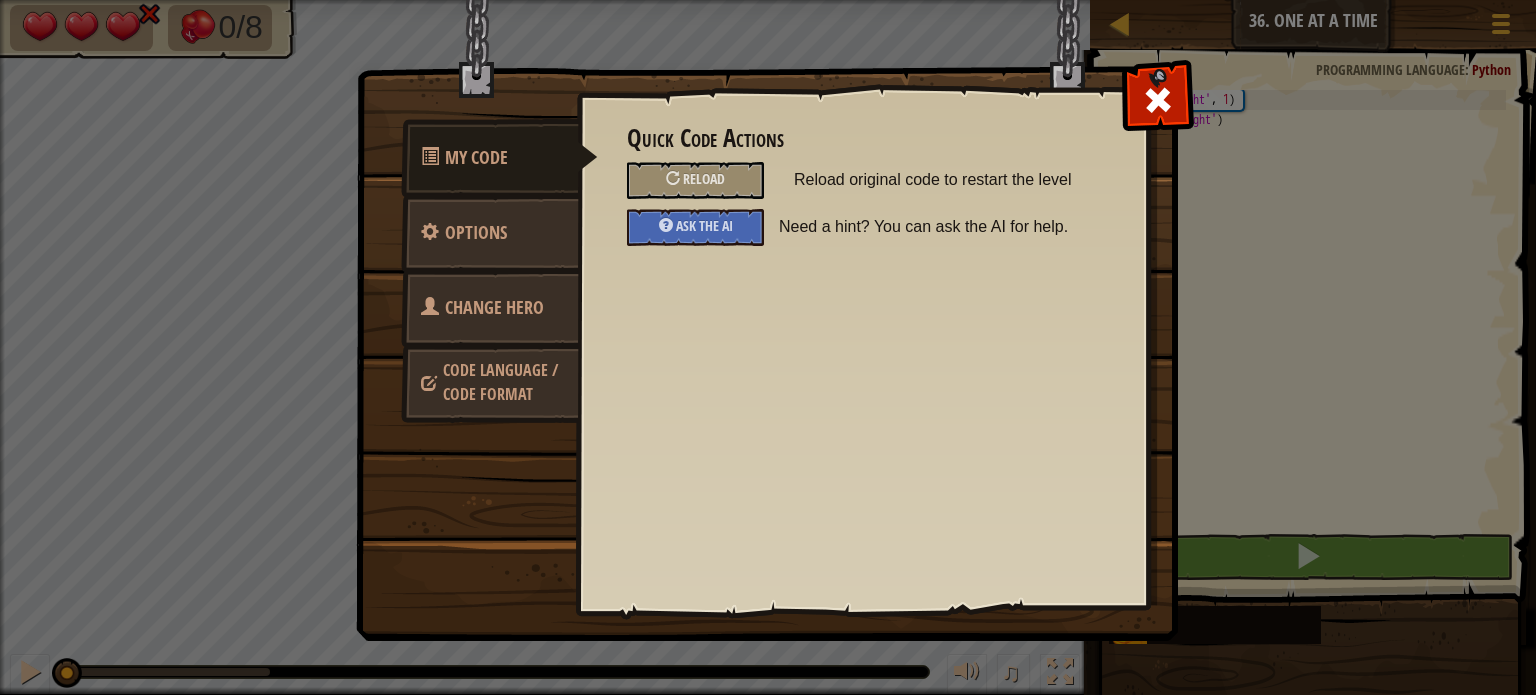 click on "Code Language / Code Format" at bounding box center (500, 382) 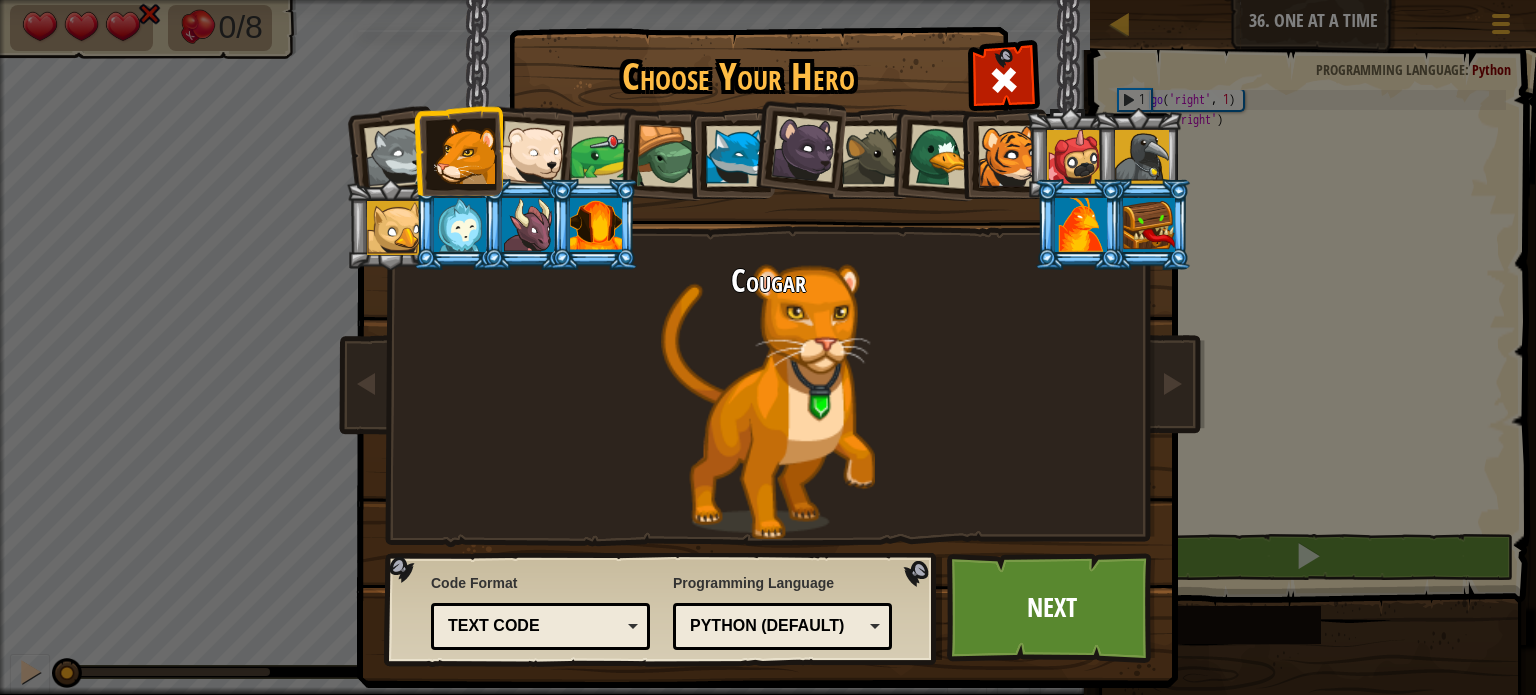 click on "Text code" at bounding box center [540, 626] 